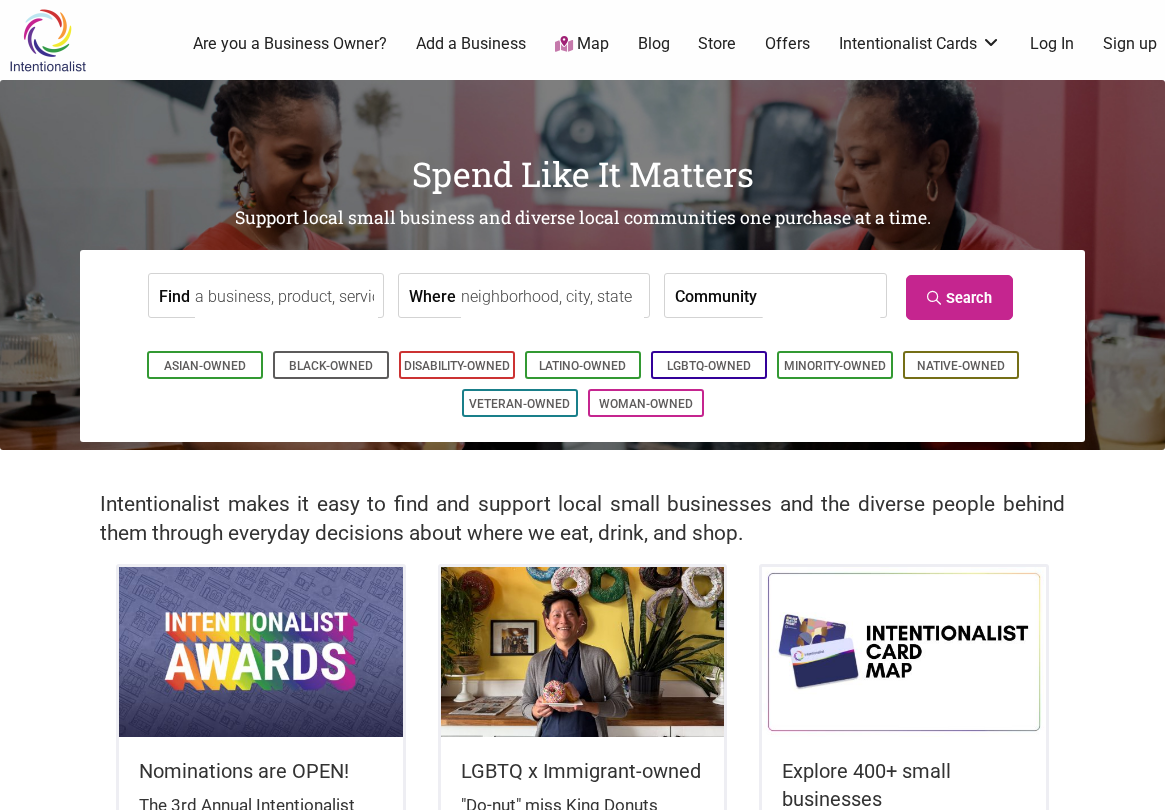scroll, scrollTop: 0, scrollLeft: 0, axis: both 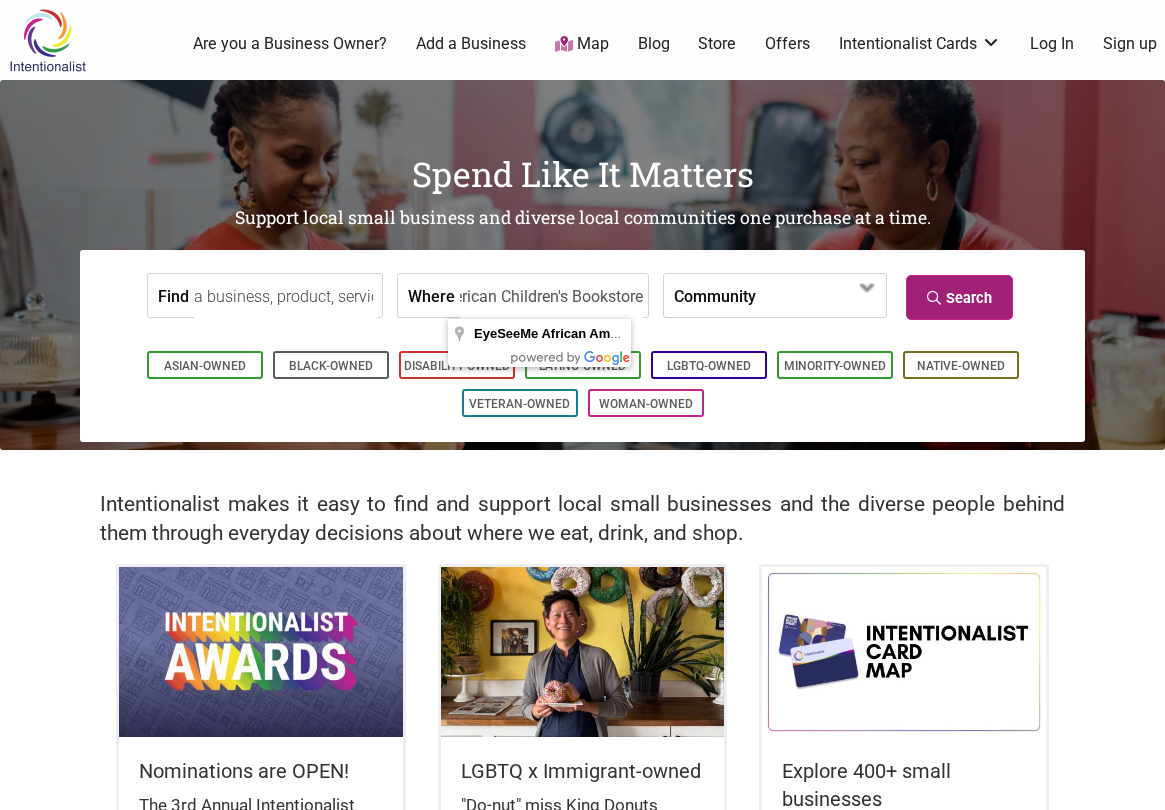 type on "EyeSeeMe African American Children's Bookstore" 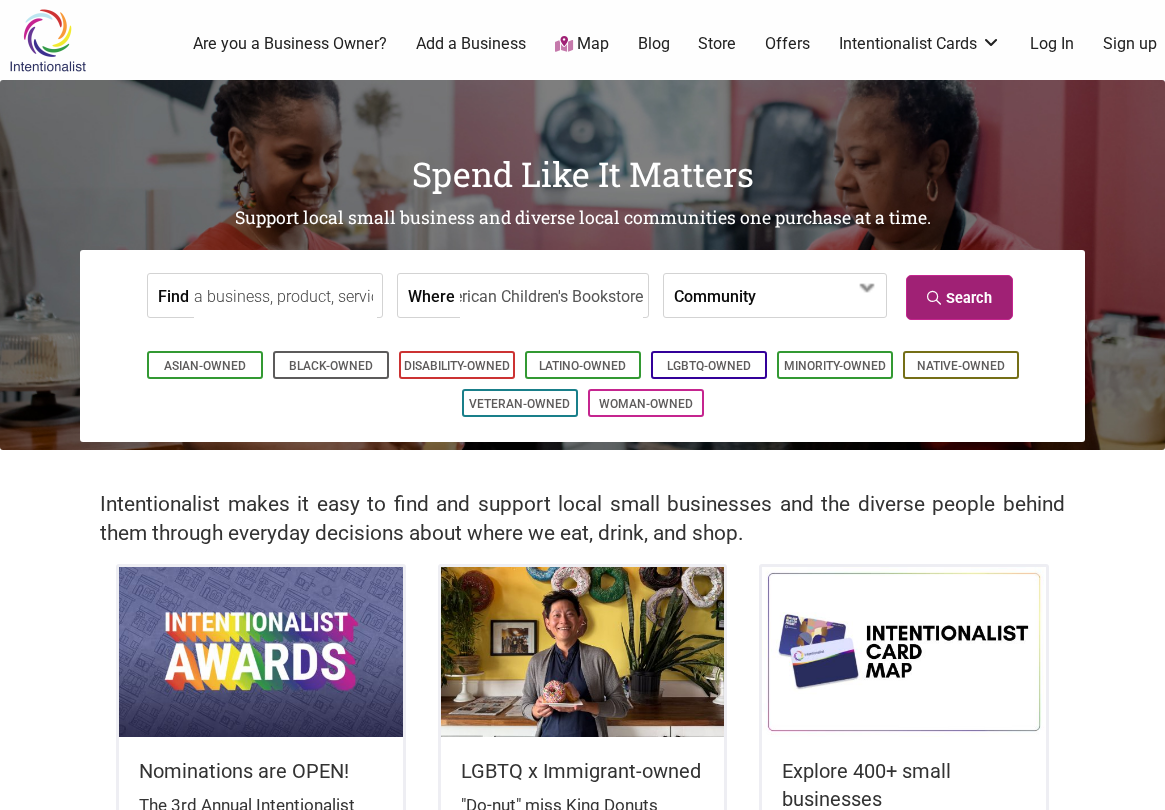 scroll, scrollTop: 0, scrollLeft: 0, axis: both 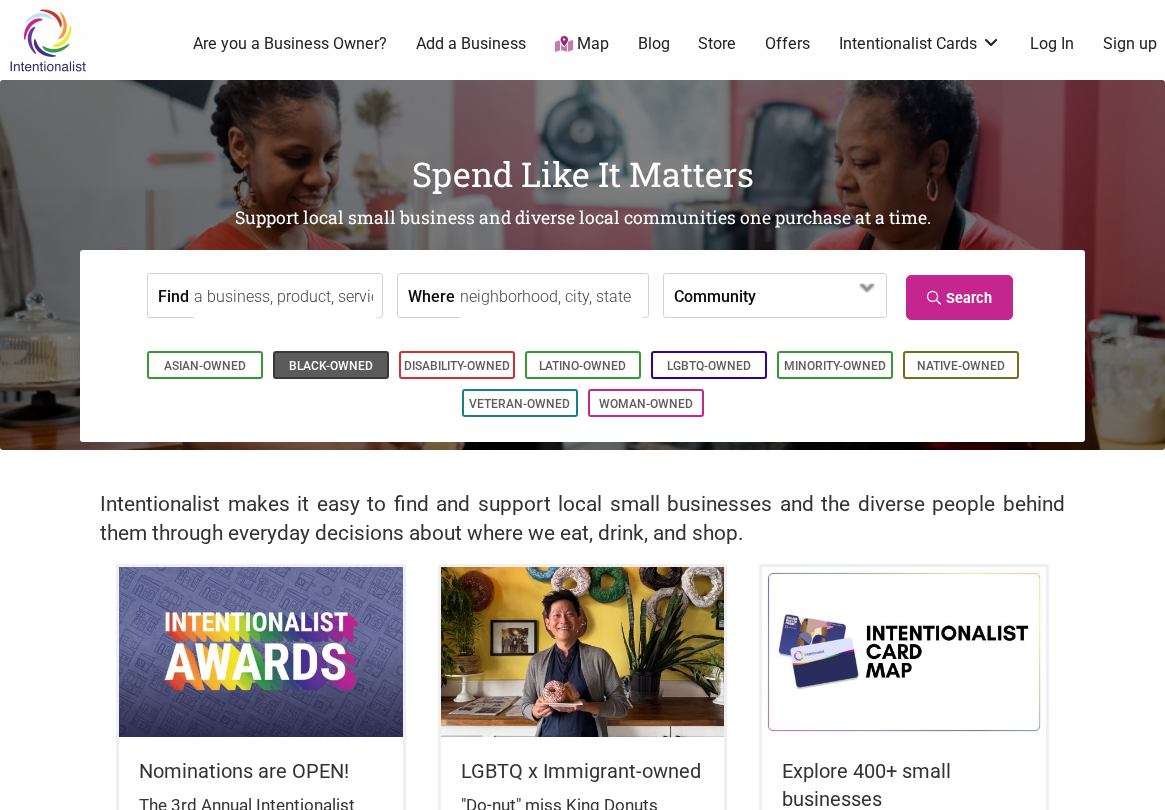 click on "Black-Owned" at bounding box center (331, 366) 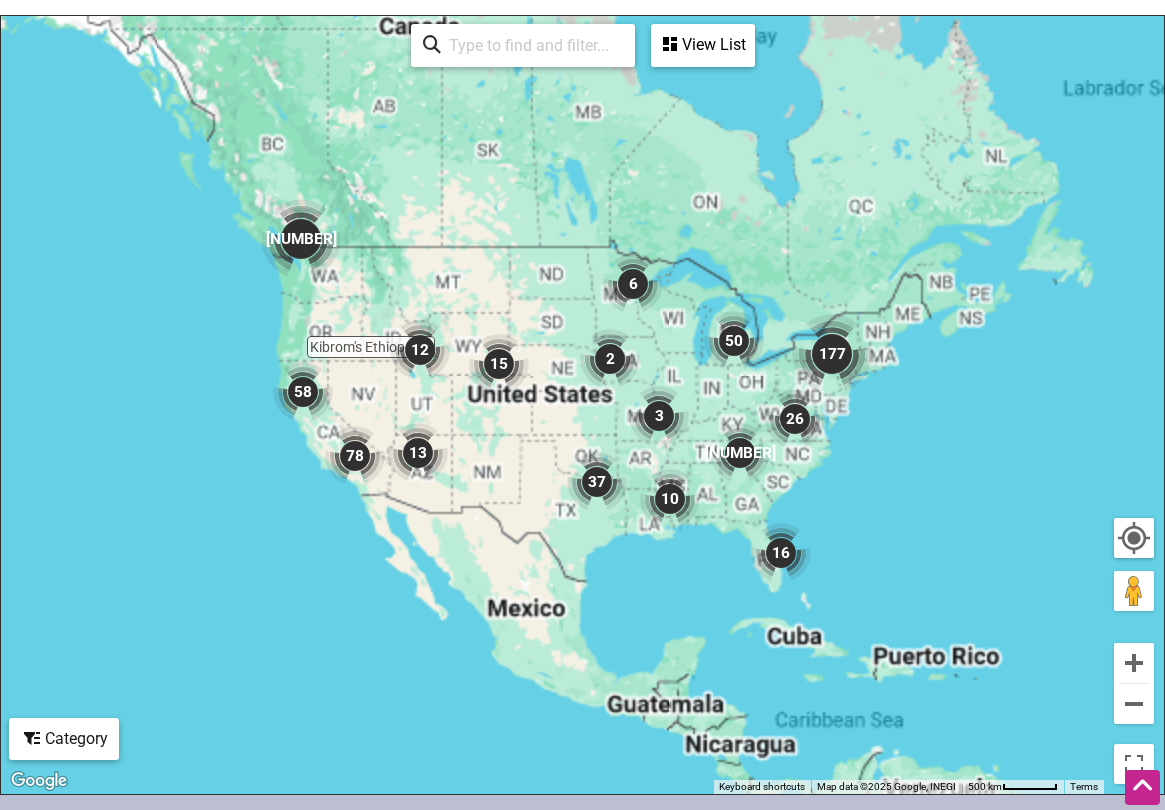 scroll, scrollTop: 961, scrollLeft: 0, axis: vertical 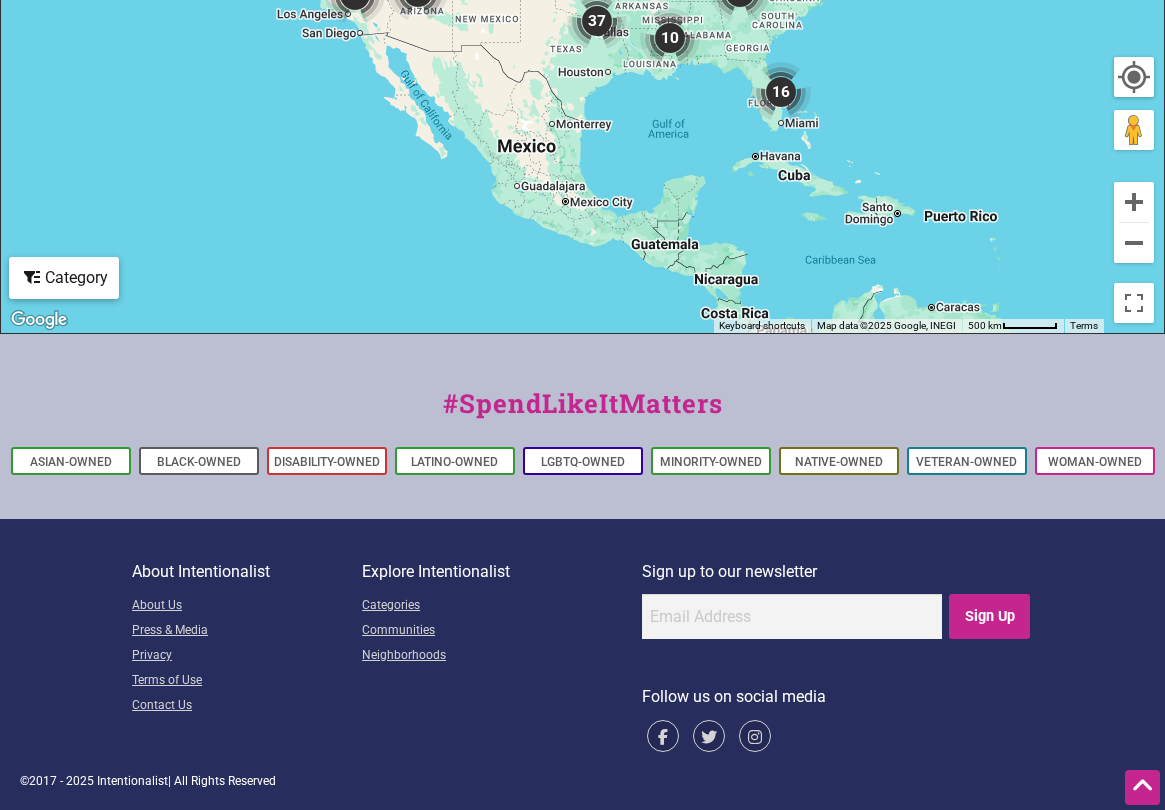 click on "Purchase a gift certificate from diverse local businesses in our Gift Certificate Marketplace ." at bounding box center [442, -640] 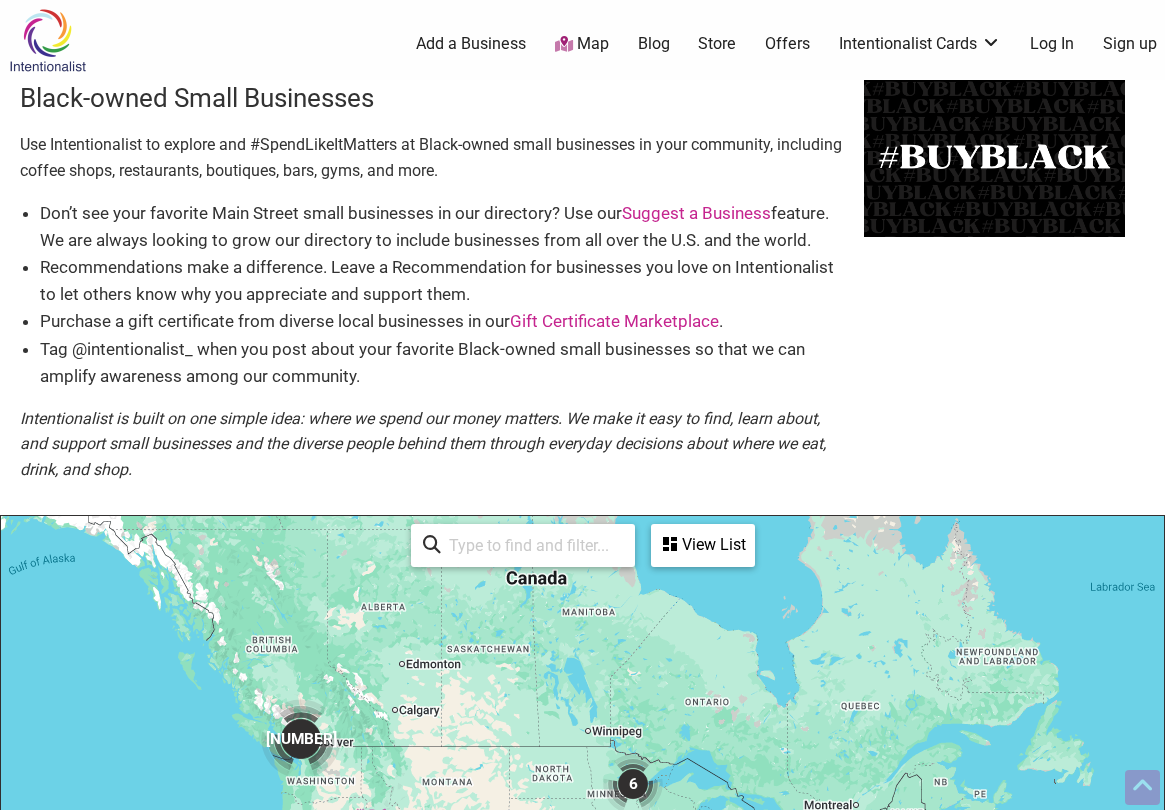 scroll, scrollTop: 500, scrollLeft: 0, axis: vertical 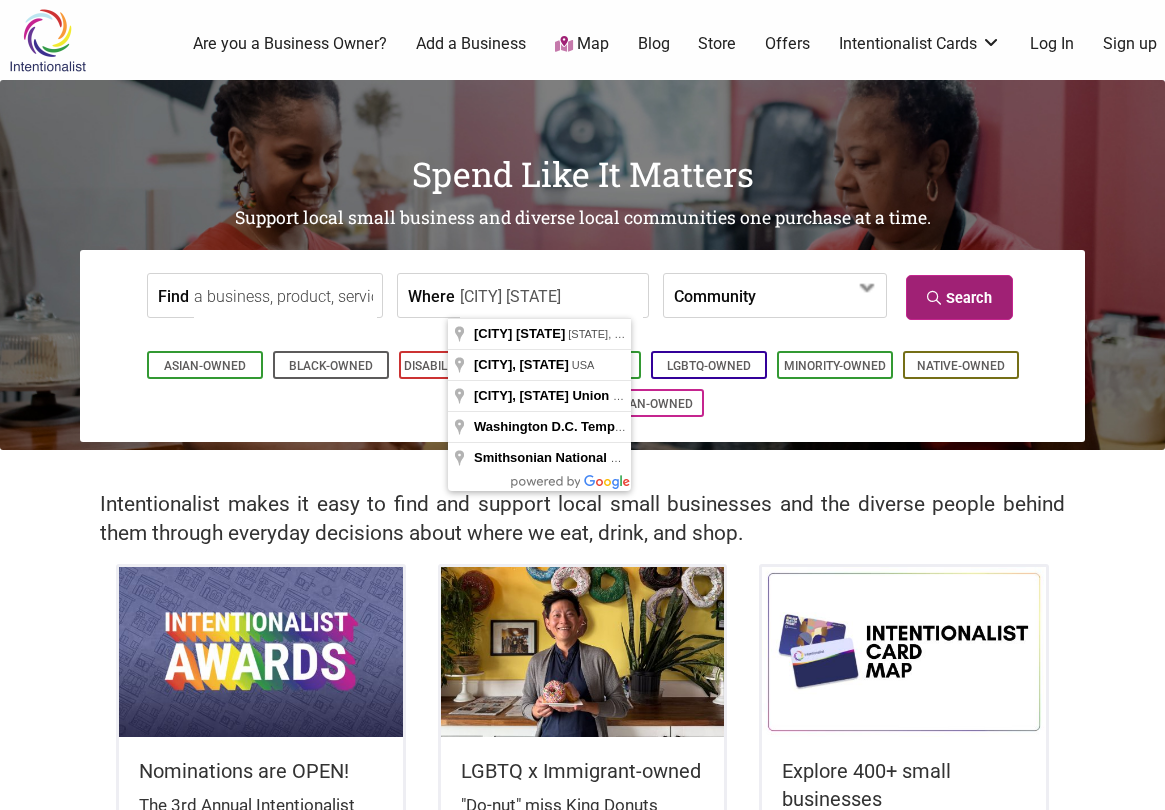 type on "[CITY] [STATE]" 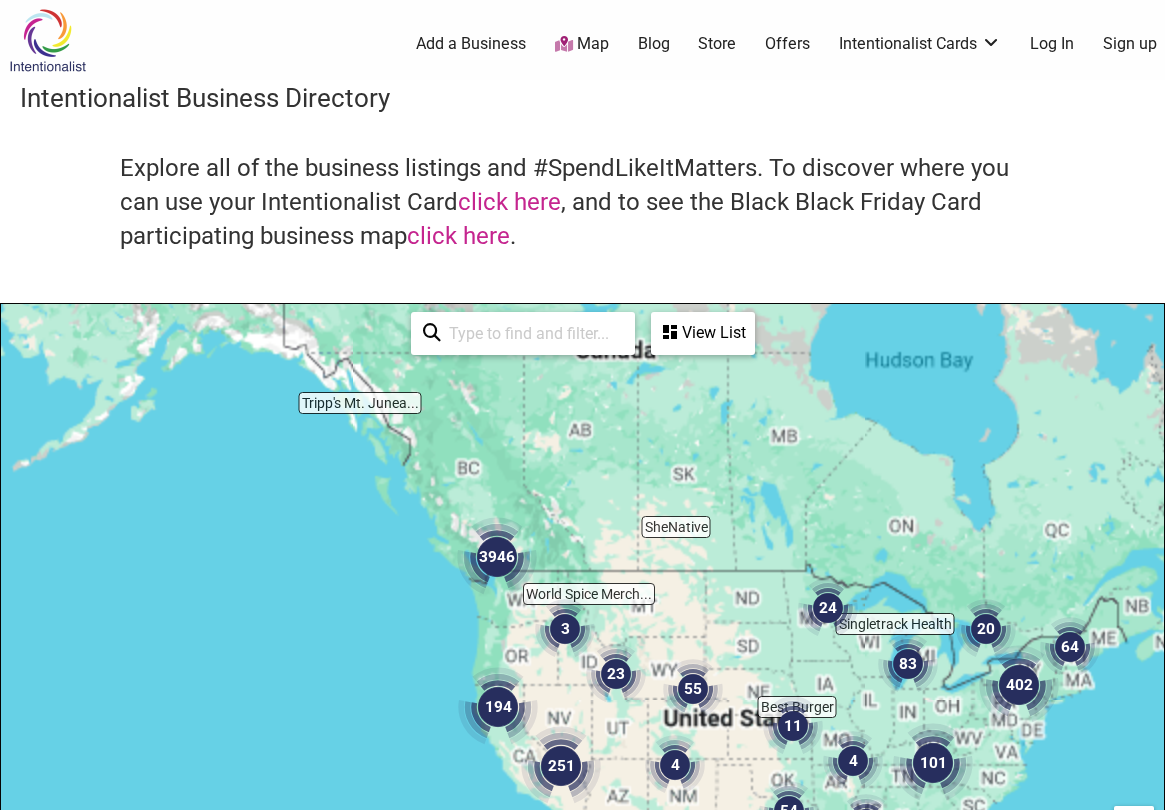 scroll, scrollTop: 500, scrollLeft: 0, axis: vertical 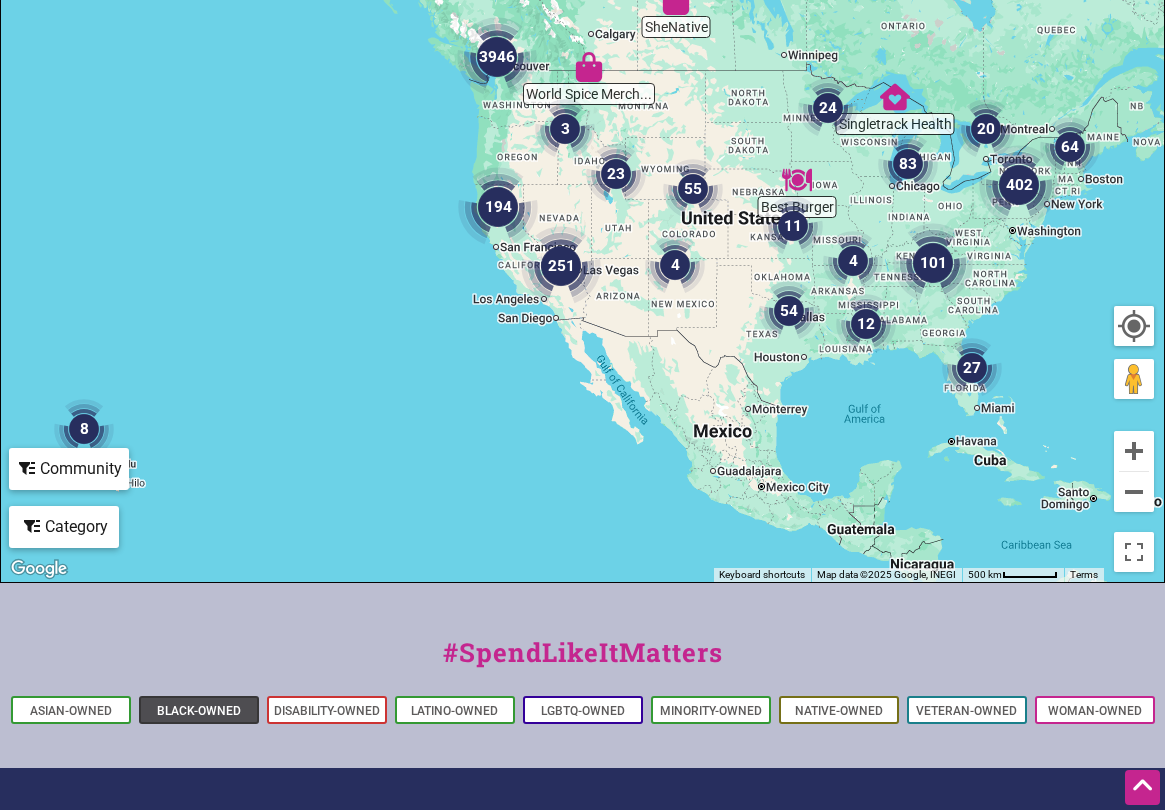 click on "Black-Owned" at bounding box center [199, 711] 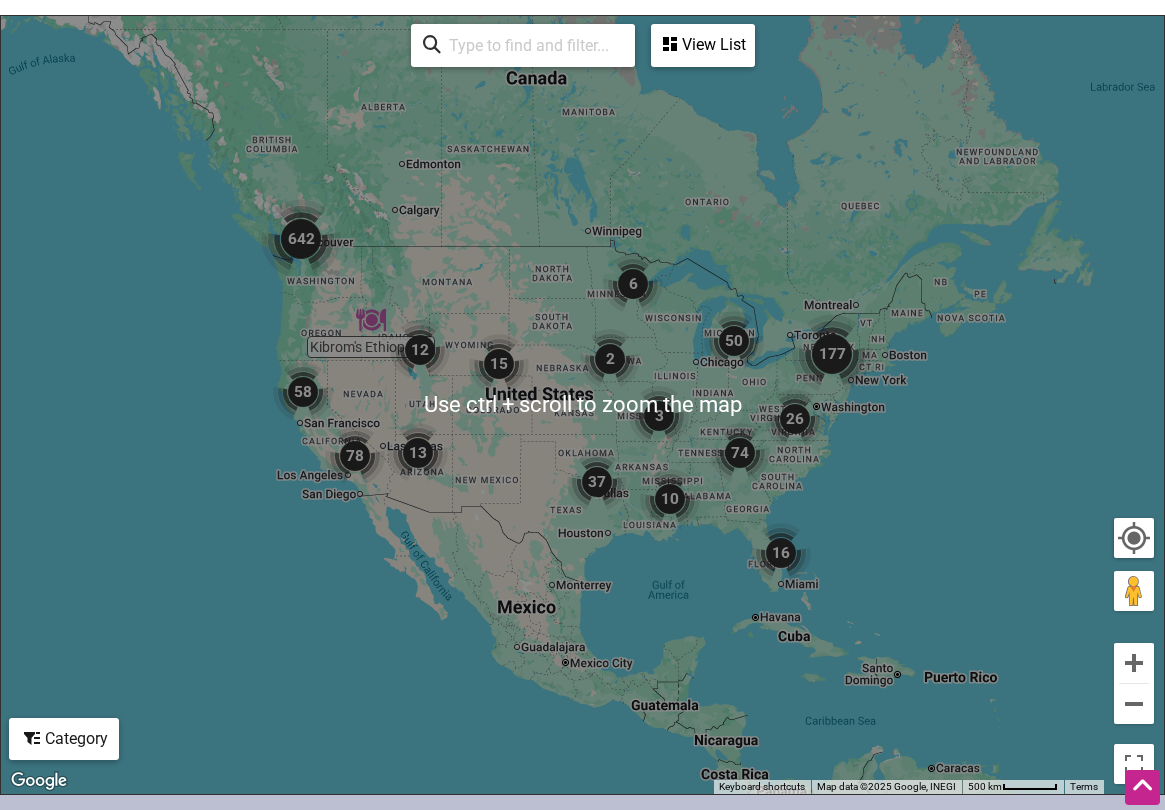 scroll, scrollTop: 961, scrollLeft: 0, axis: vertical 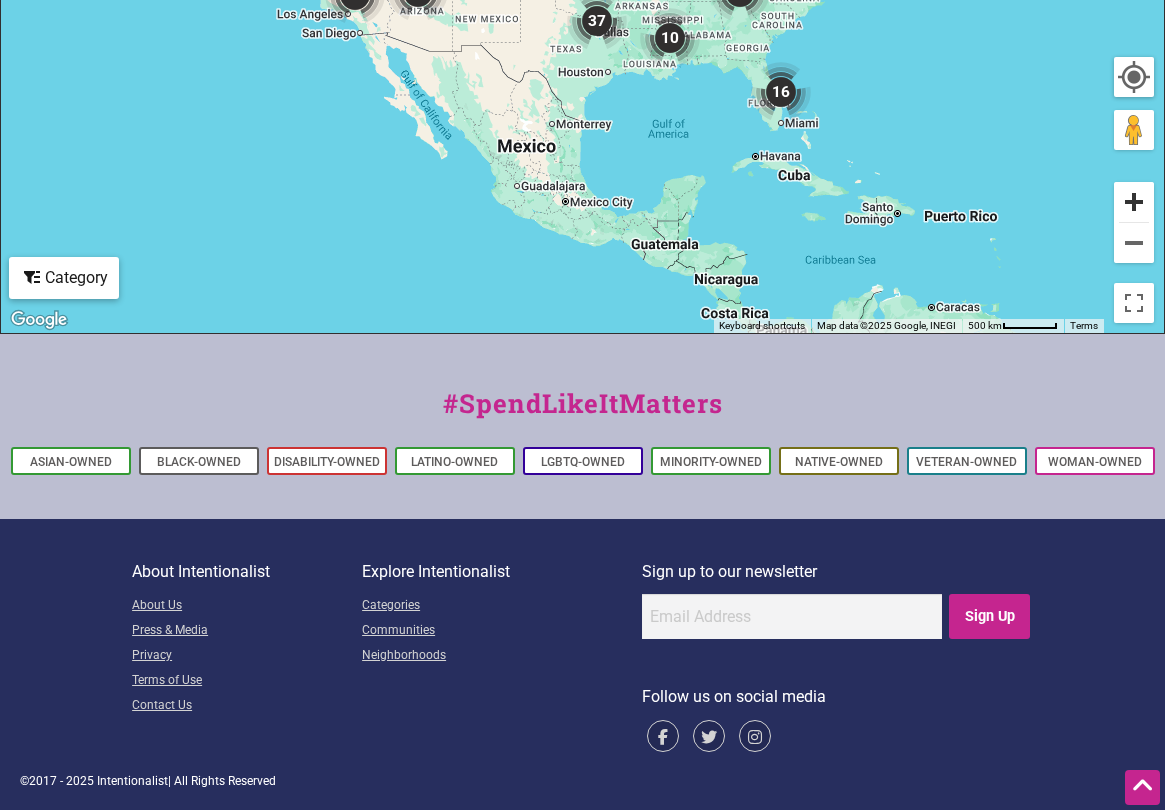 click at bounding box center [1134, 202] 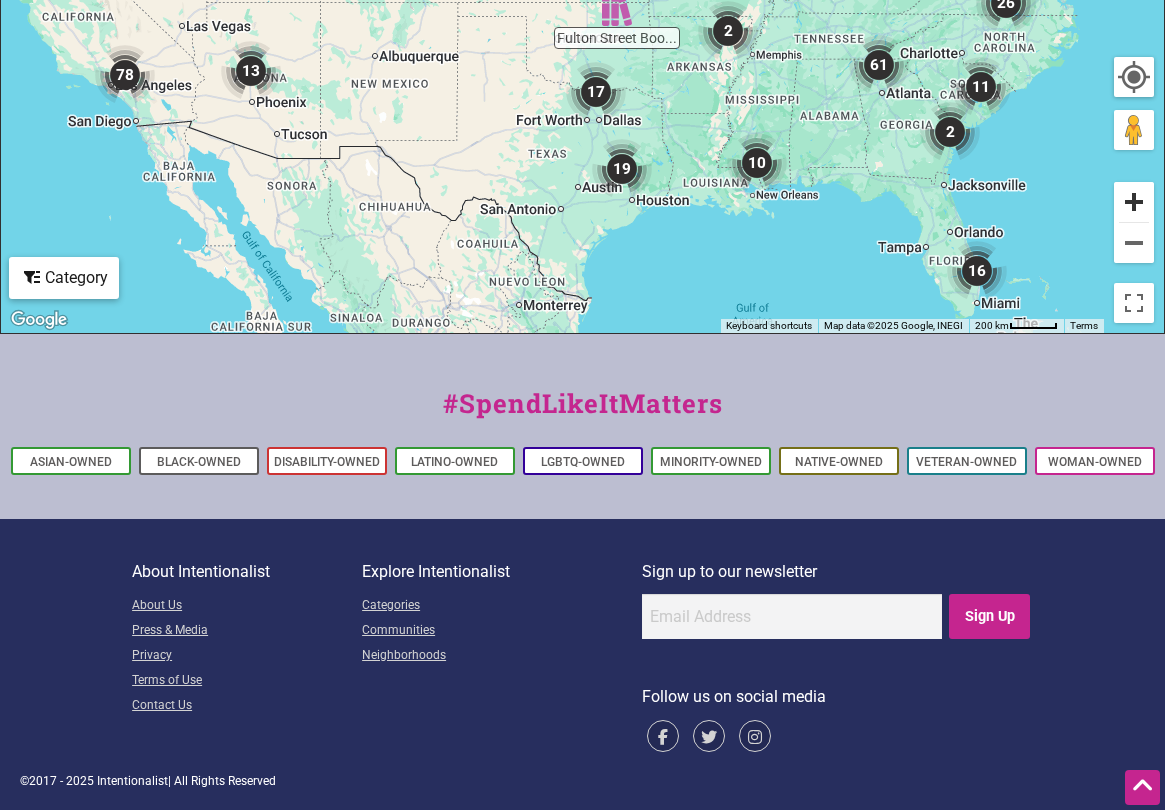 click at bounding box center (1134, 202) 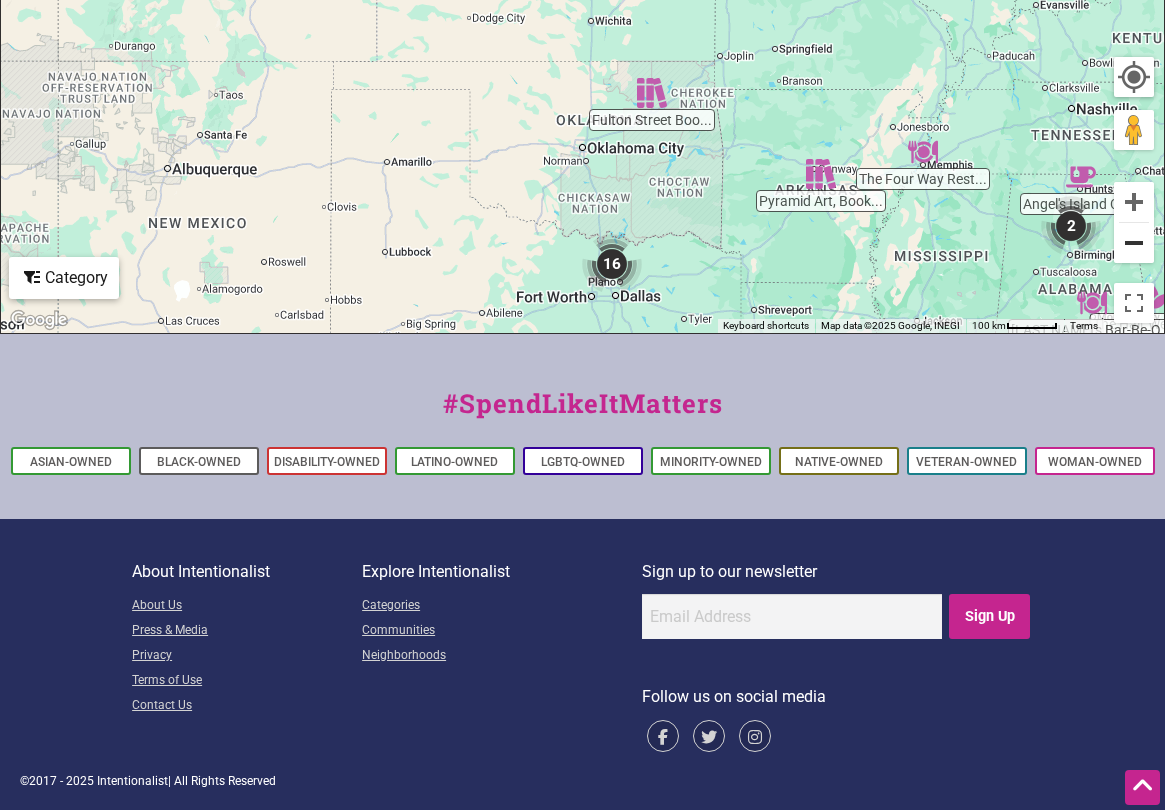 click at bounding box center (1134, 243) 